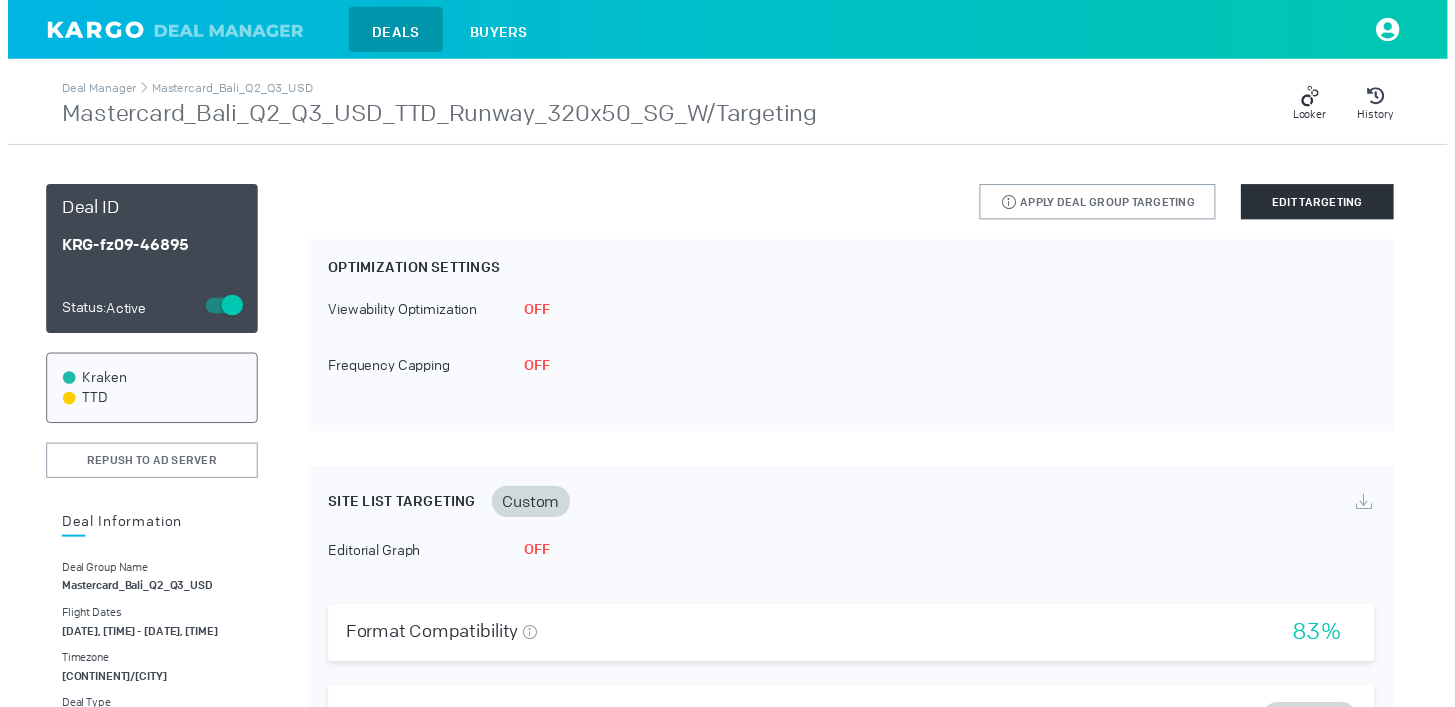 scroll, scrollTop: 0, scrollLeft: 0, axis: both 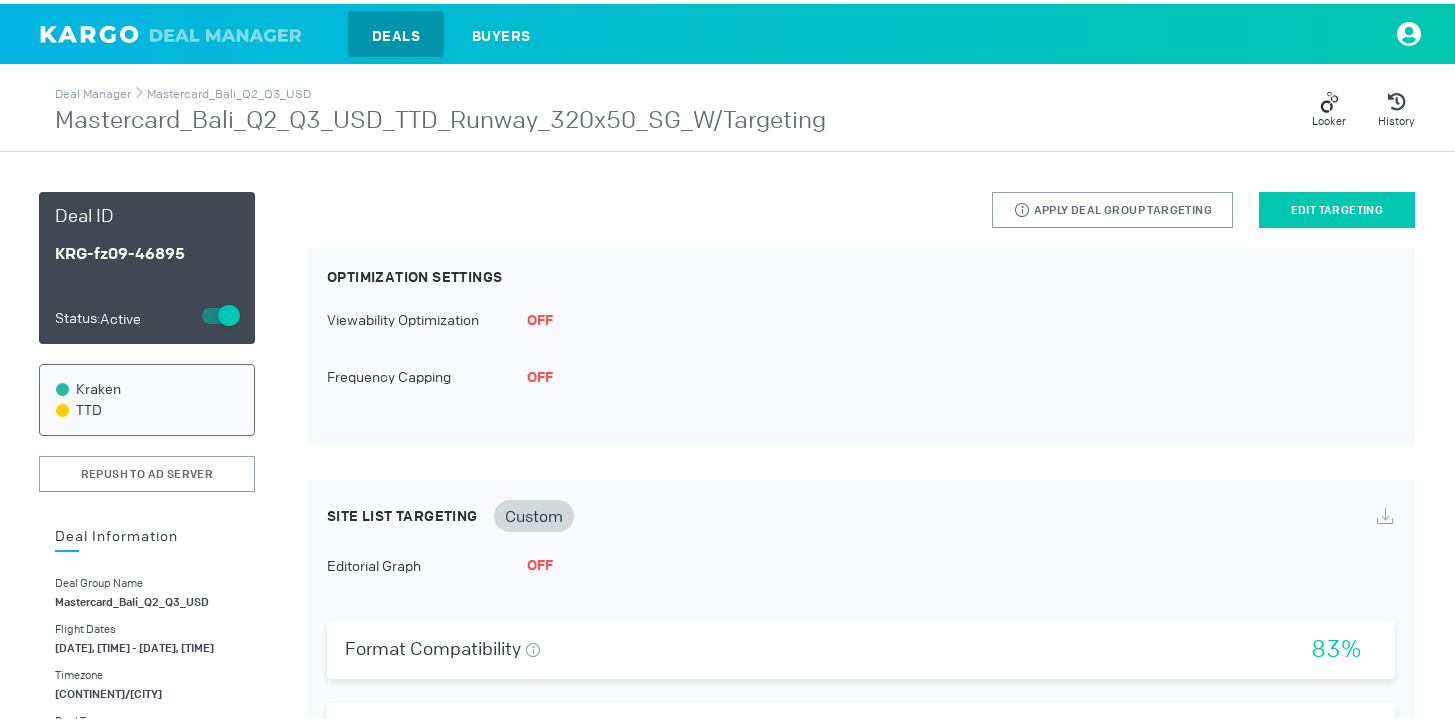 click on "Edit Targeting" at bounding box center (1337, 206) 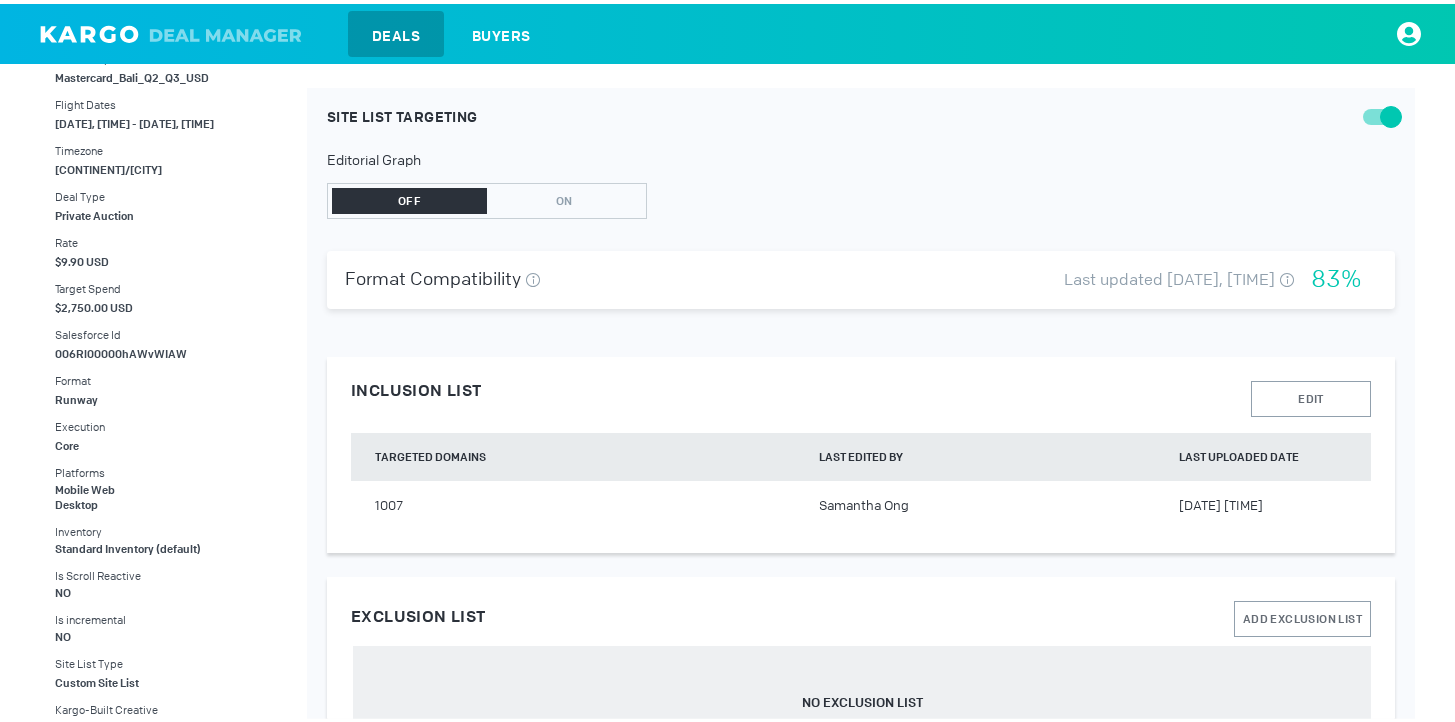 scroll, scrollTop: 427, scrollLeft: 0, axis: vertical 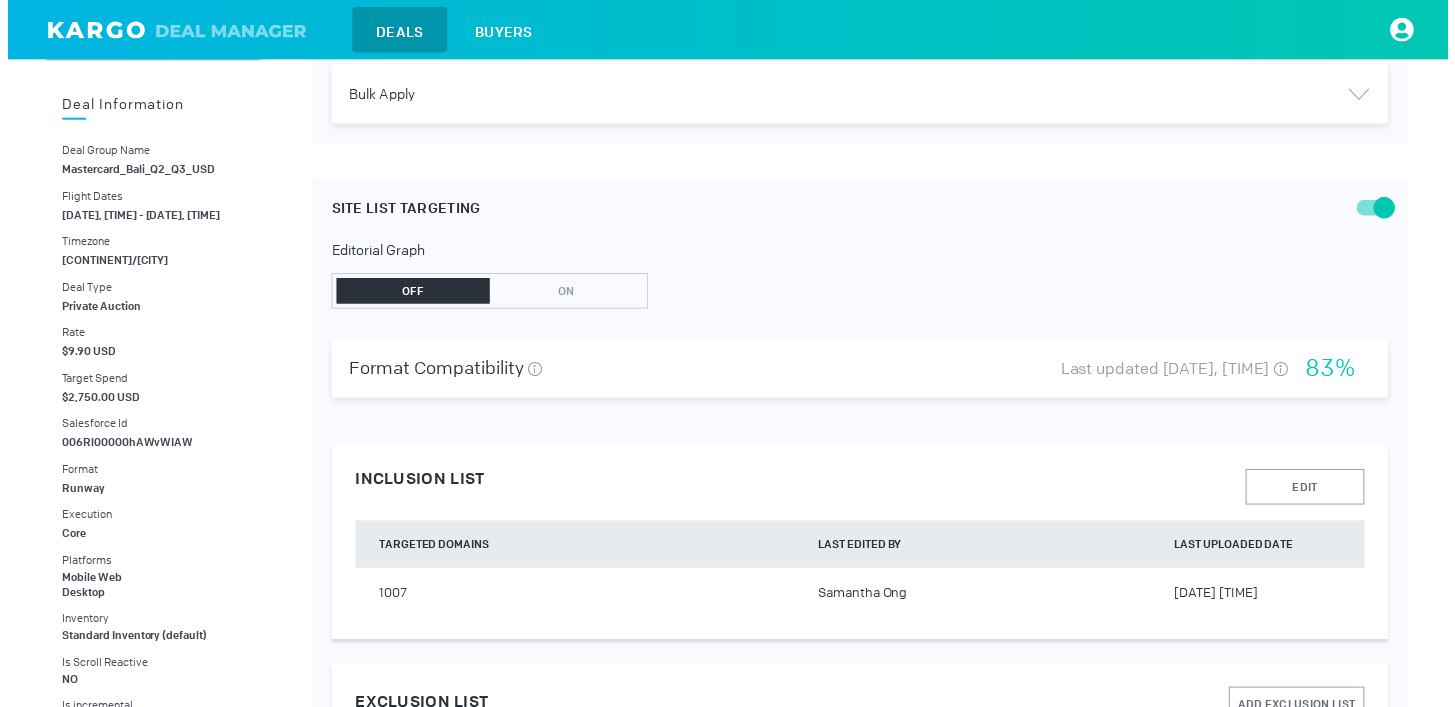 click at bounding box center (1379, 210) 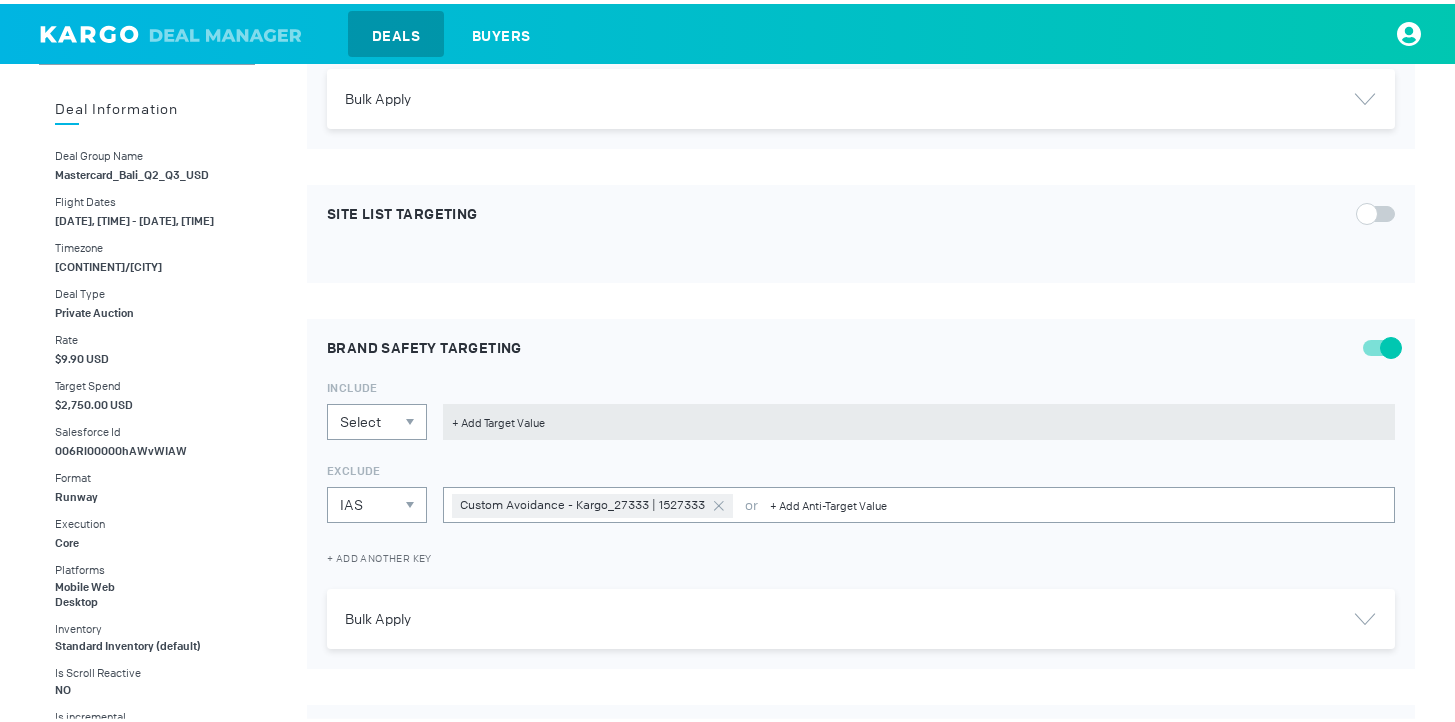scroll, scrollTop: 0, scrollLeft: 0, axis: both 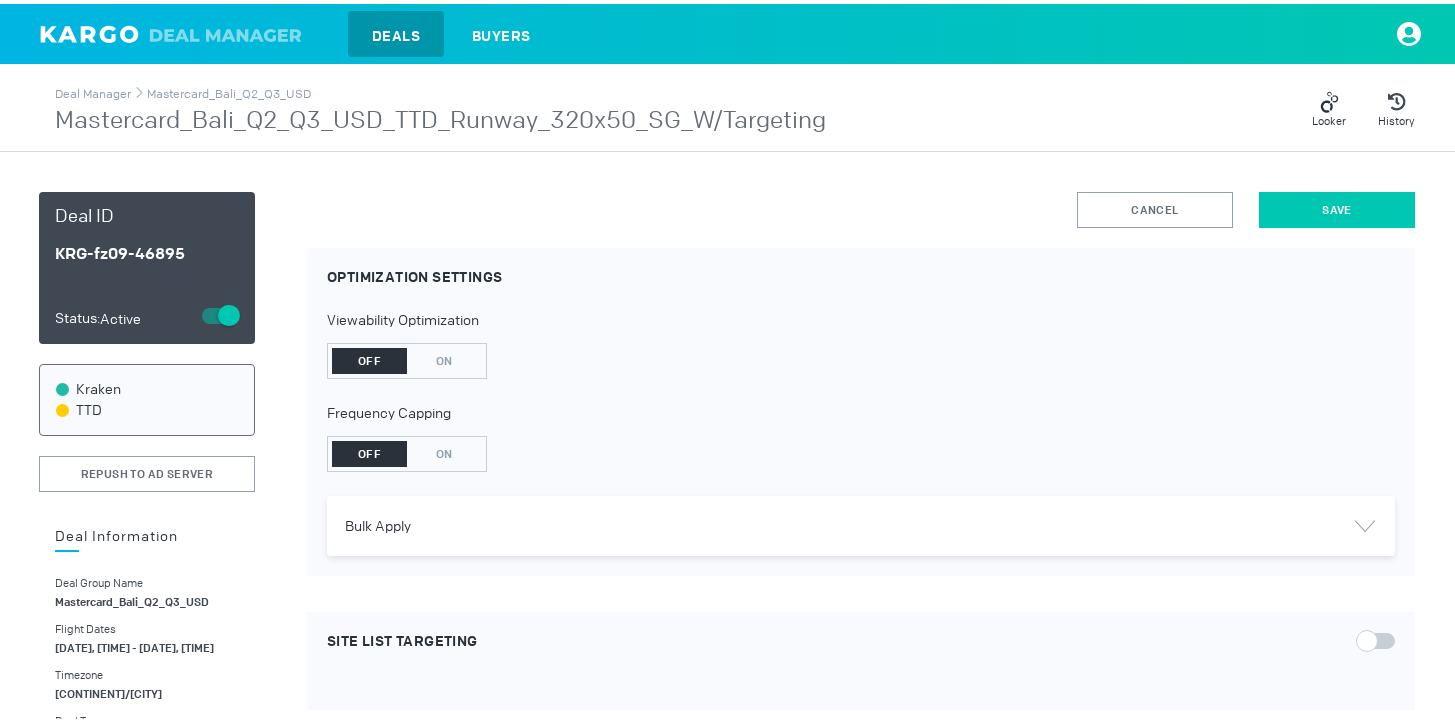 click on "Save" at bounding box center (1337, 206) 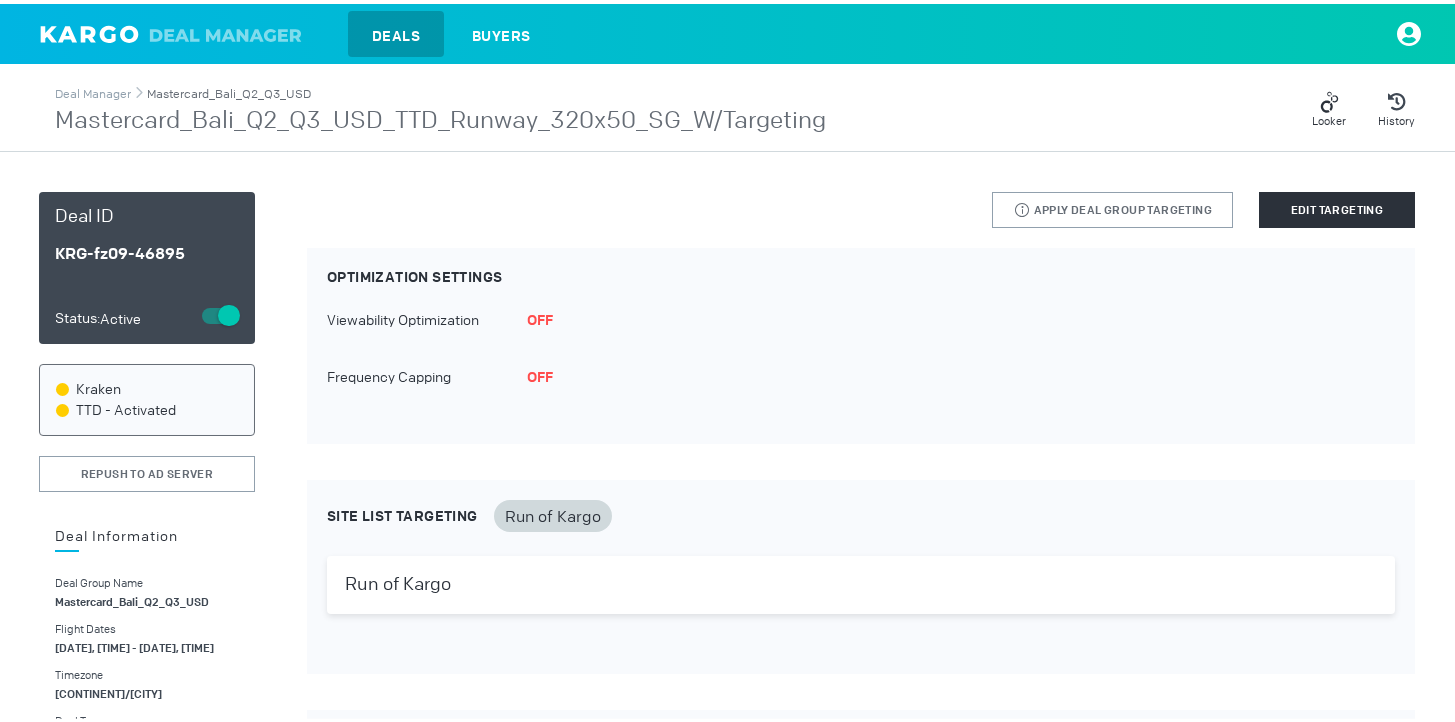 click on "Mastercard_Bali_Q2_Q3_USD" at bounding box center (229, 90) 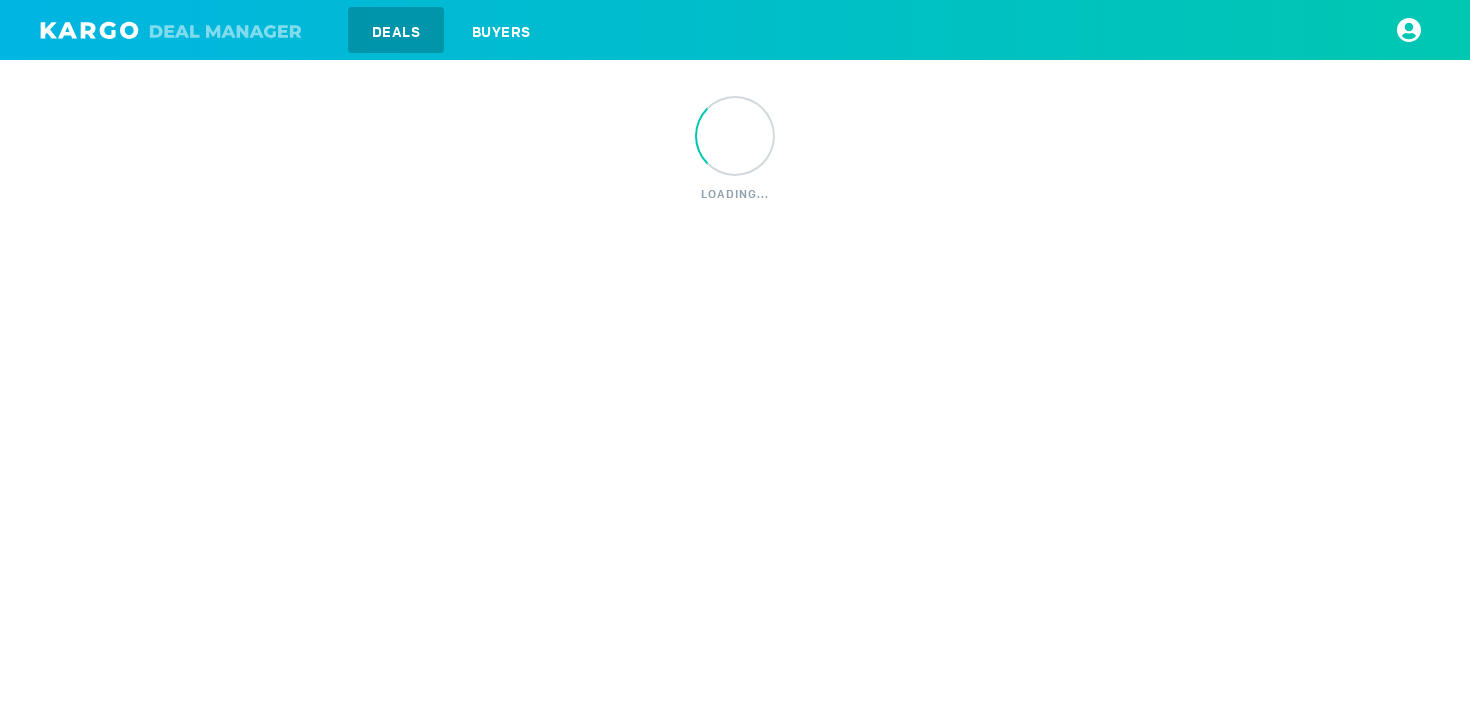 click on "loading..." at bounding box center [735, 102] 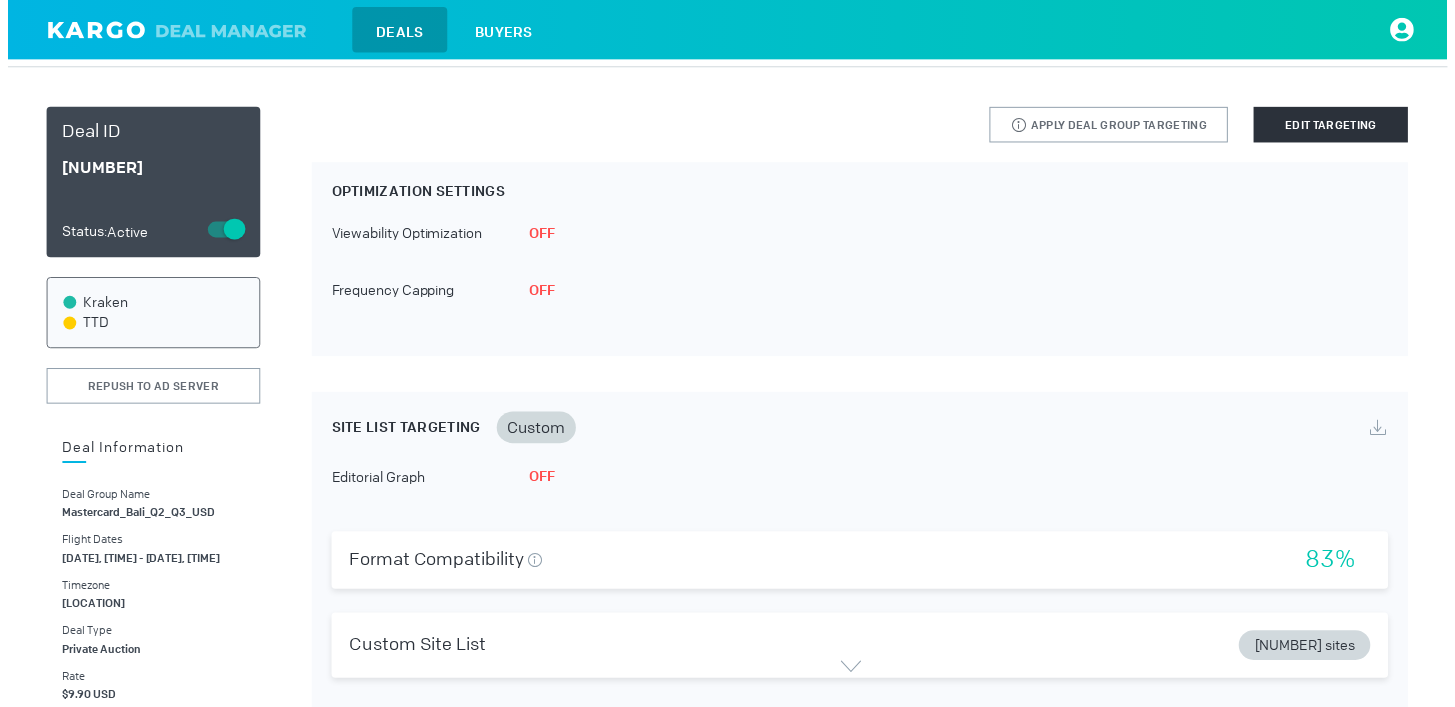 scroll, scrollTop: 66, scrollLeft: 0, axis: vertical 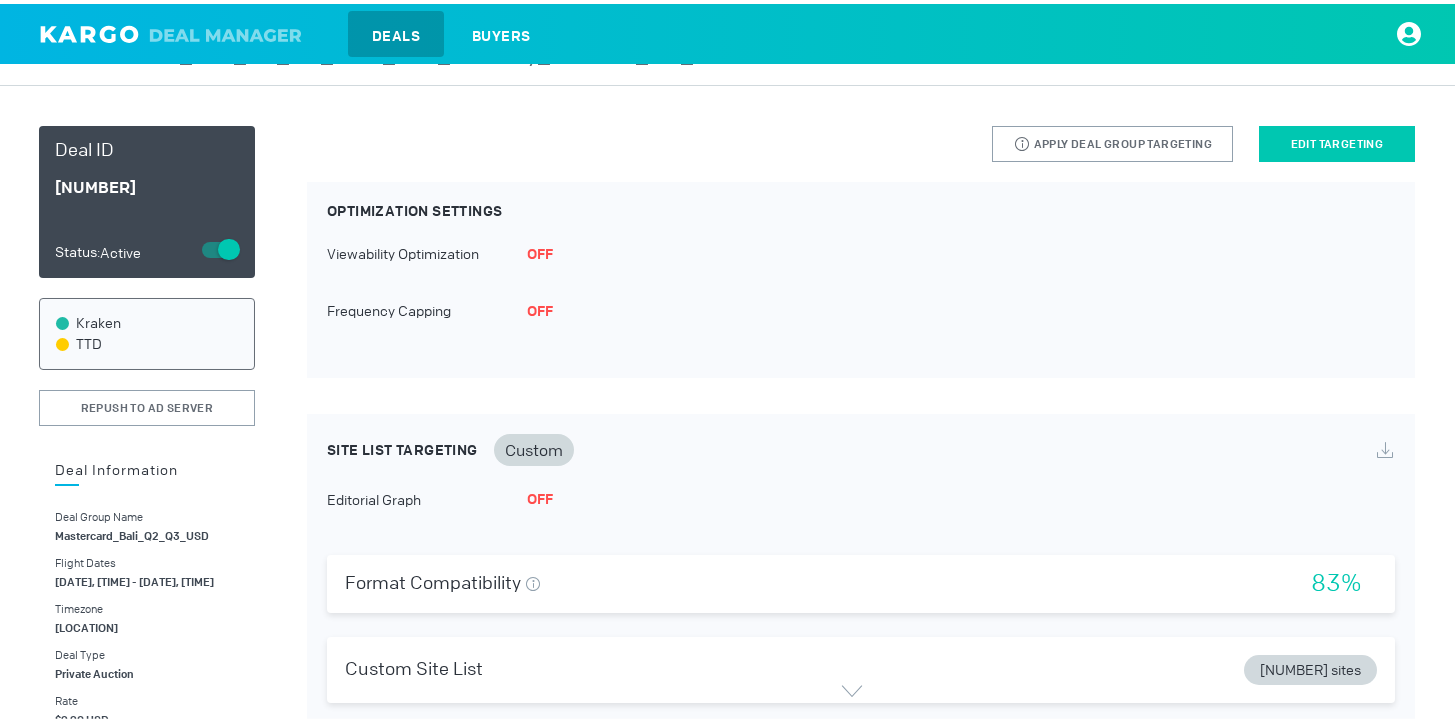 click on "Edit Targeting" at bounding box center (1337, 140) 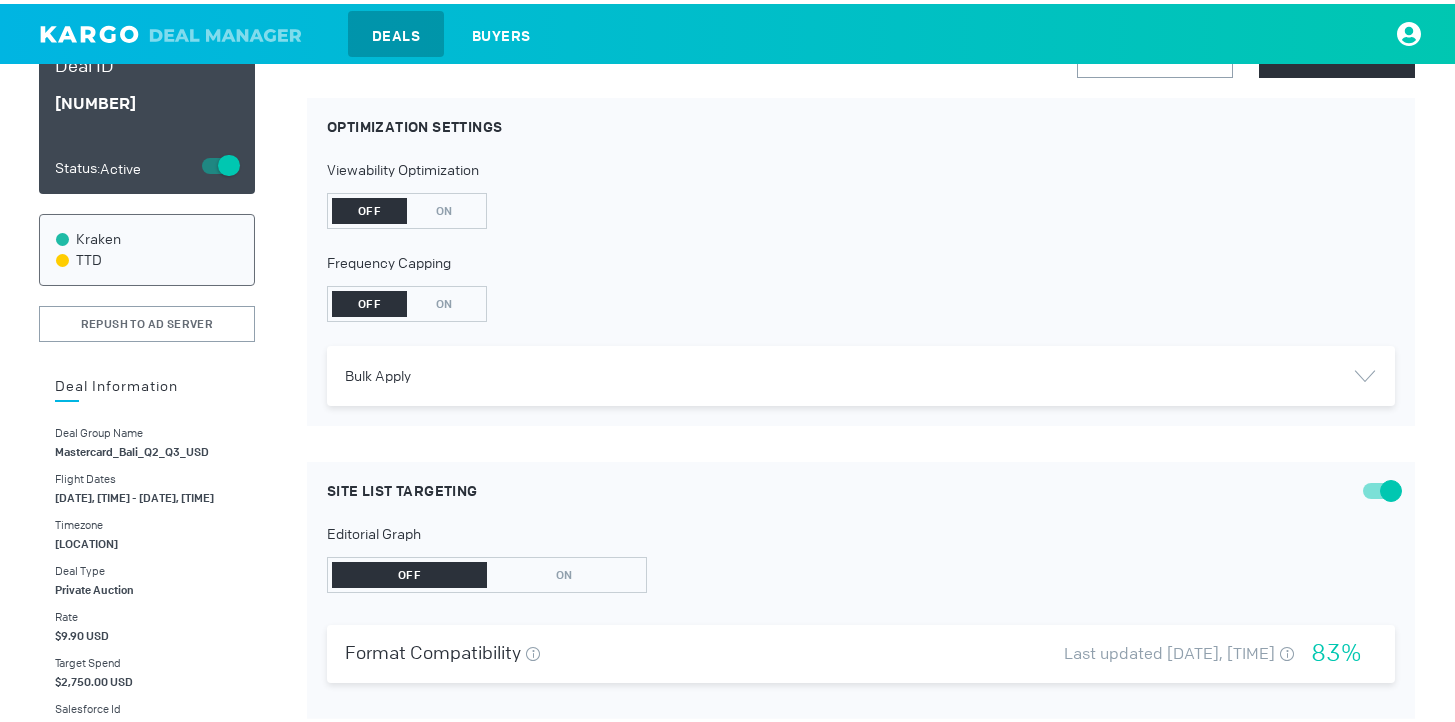 scroll, scrollTop: 394, scrollLeft: 0, axis: vertical 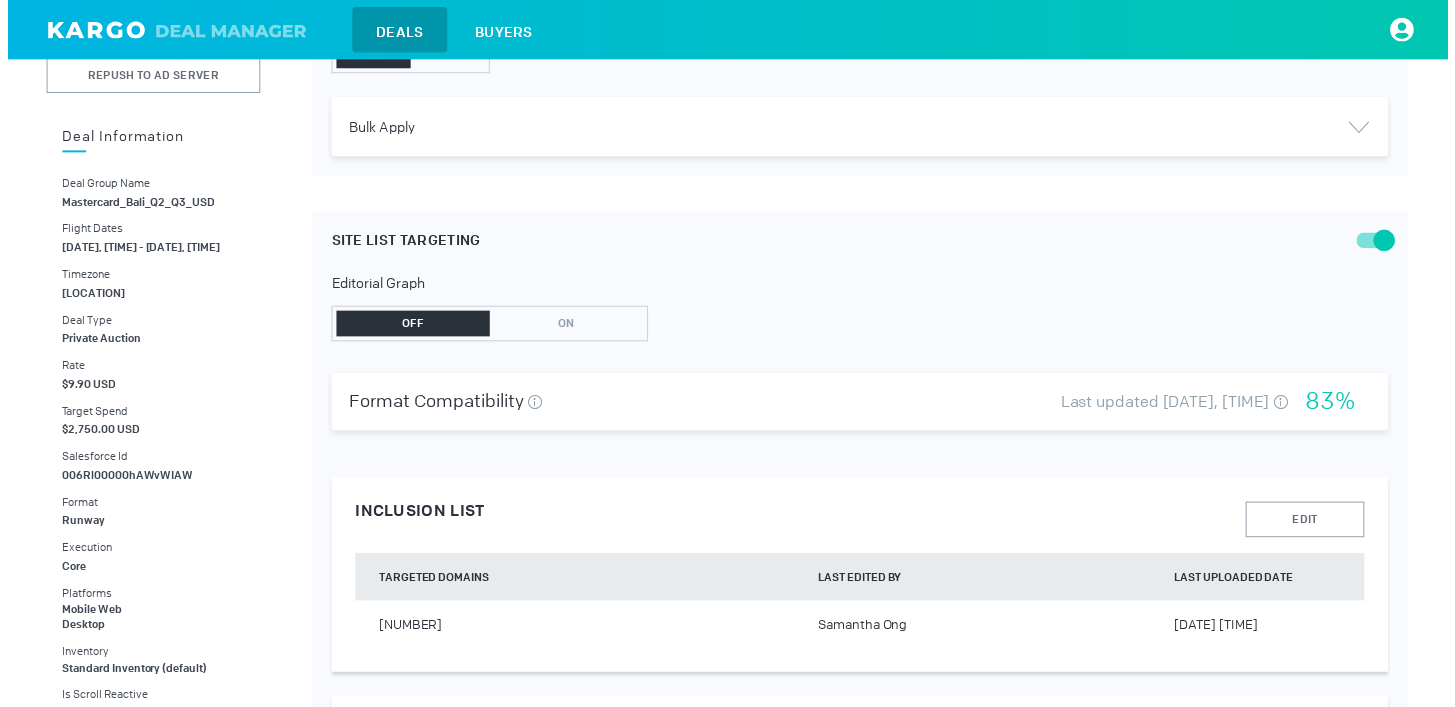 click at bounding box center (1379, 243) 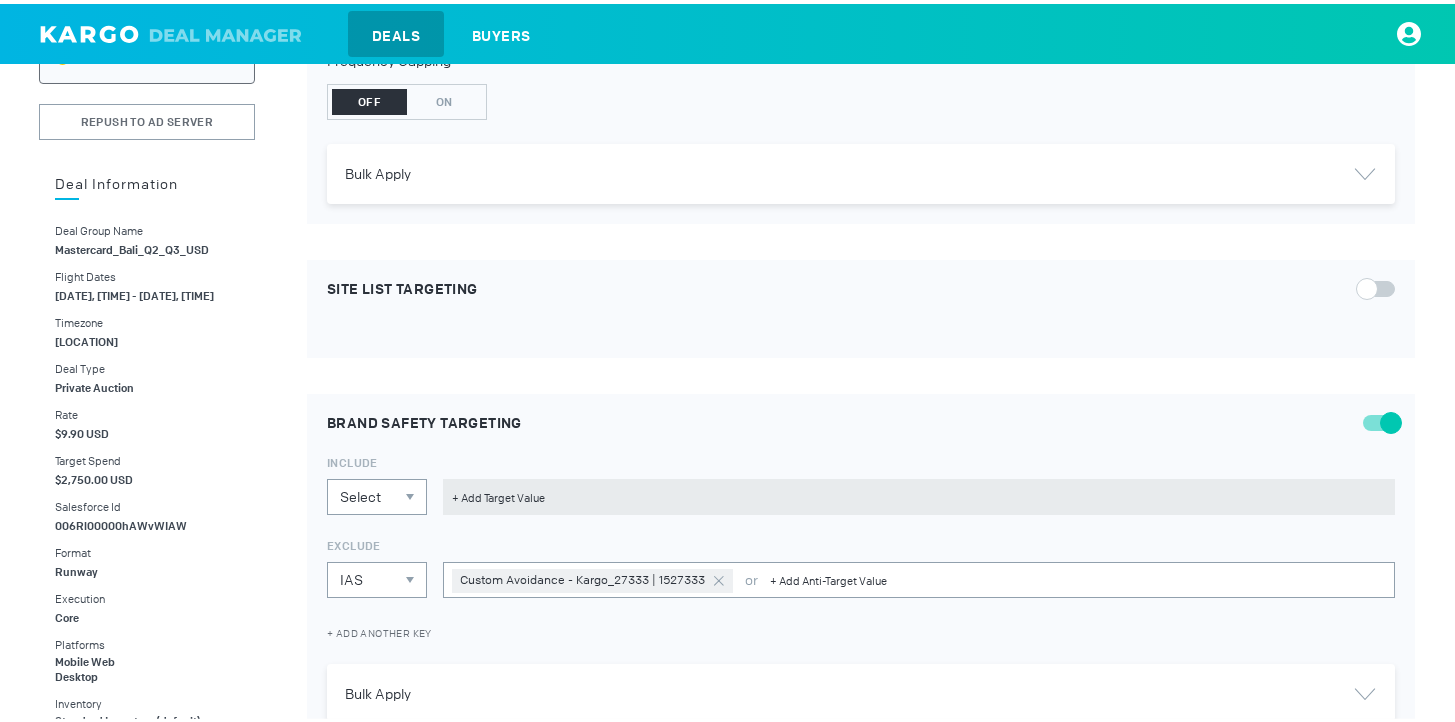 scroll, scrollTop: 0, scrollLeft: 0, axis: both 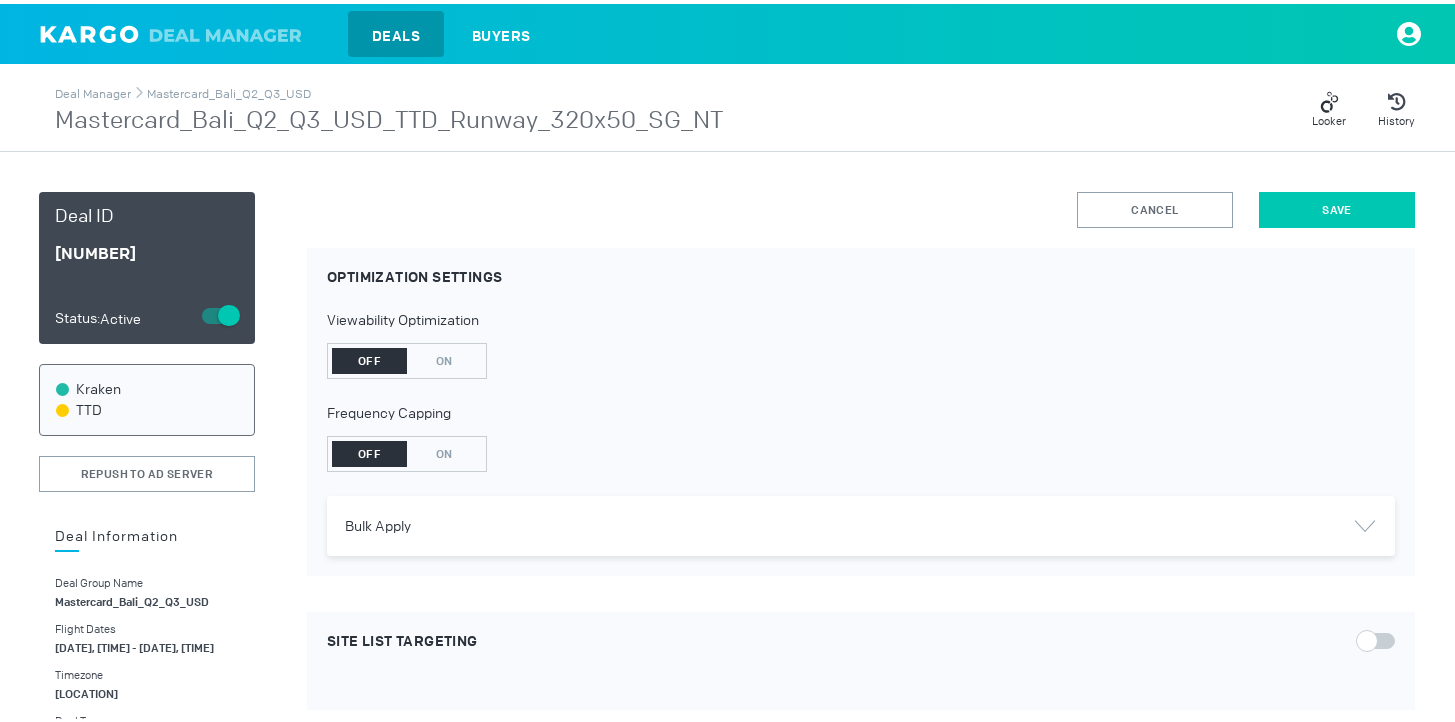 click on "Save" at bounding box center [1337, 206] 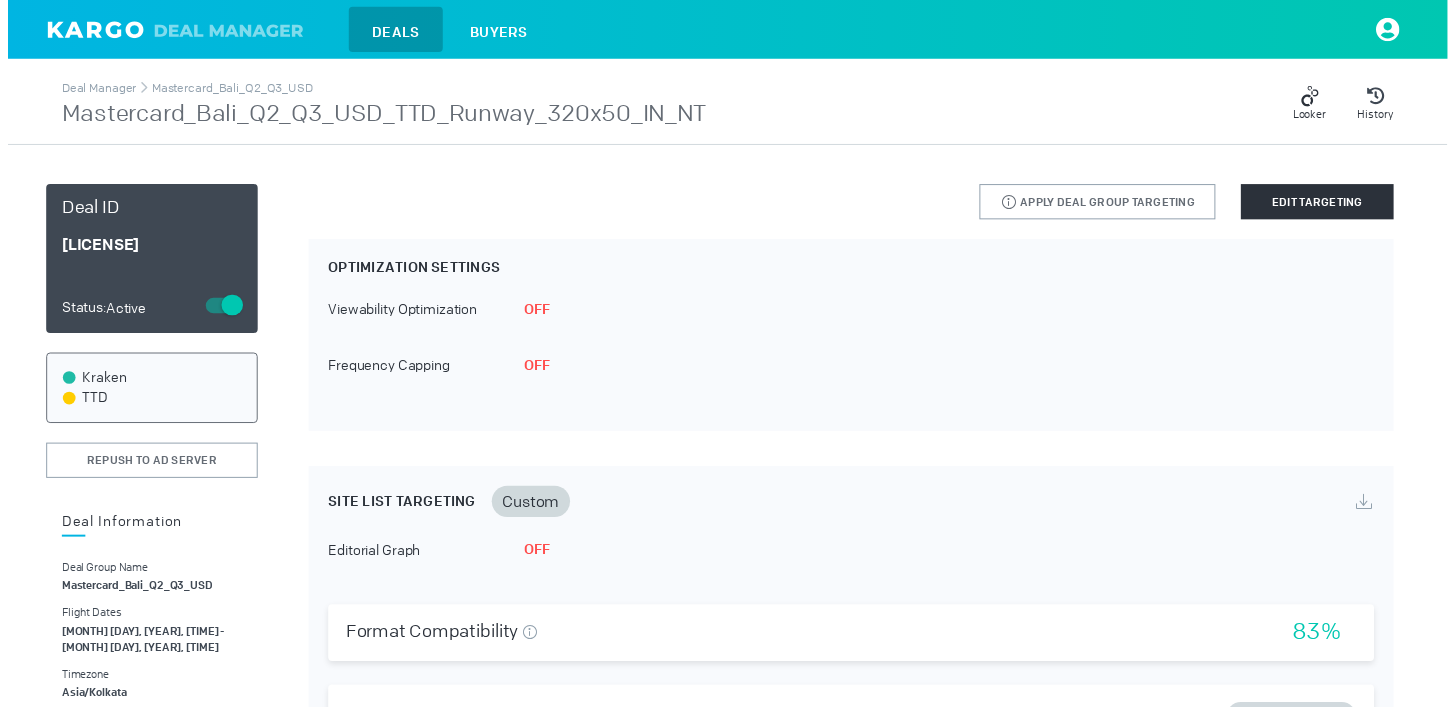 scroll, scrollTop: 0, scrollLeft: 0, axis: both 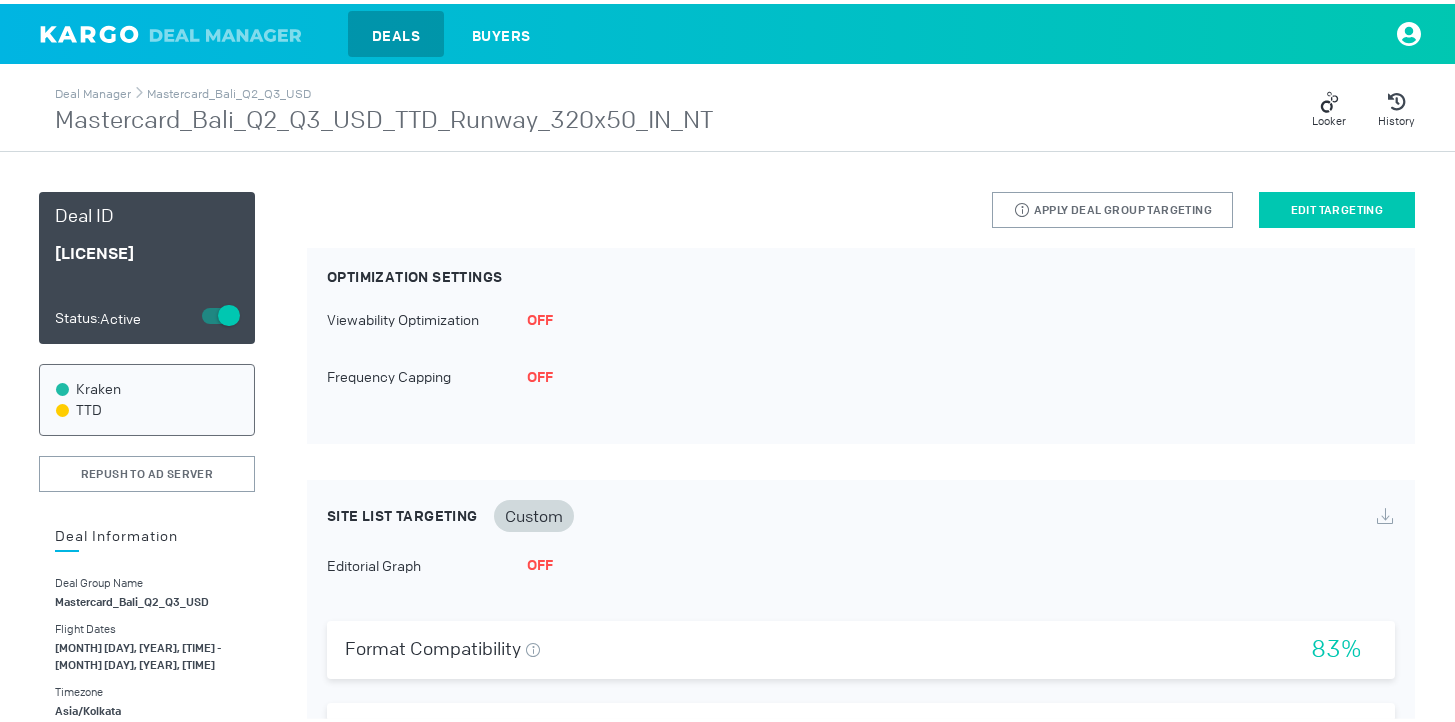 click on "Edit Targeting" at bounding box center (1337, 206) 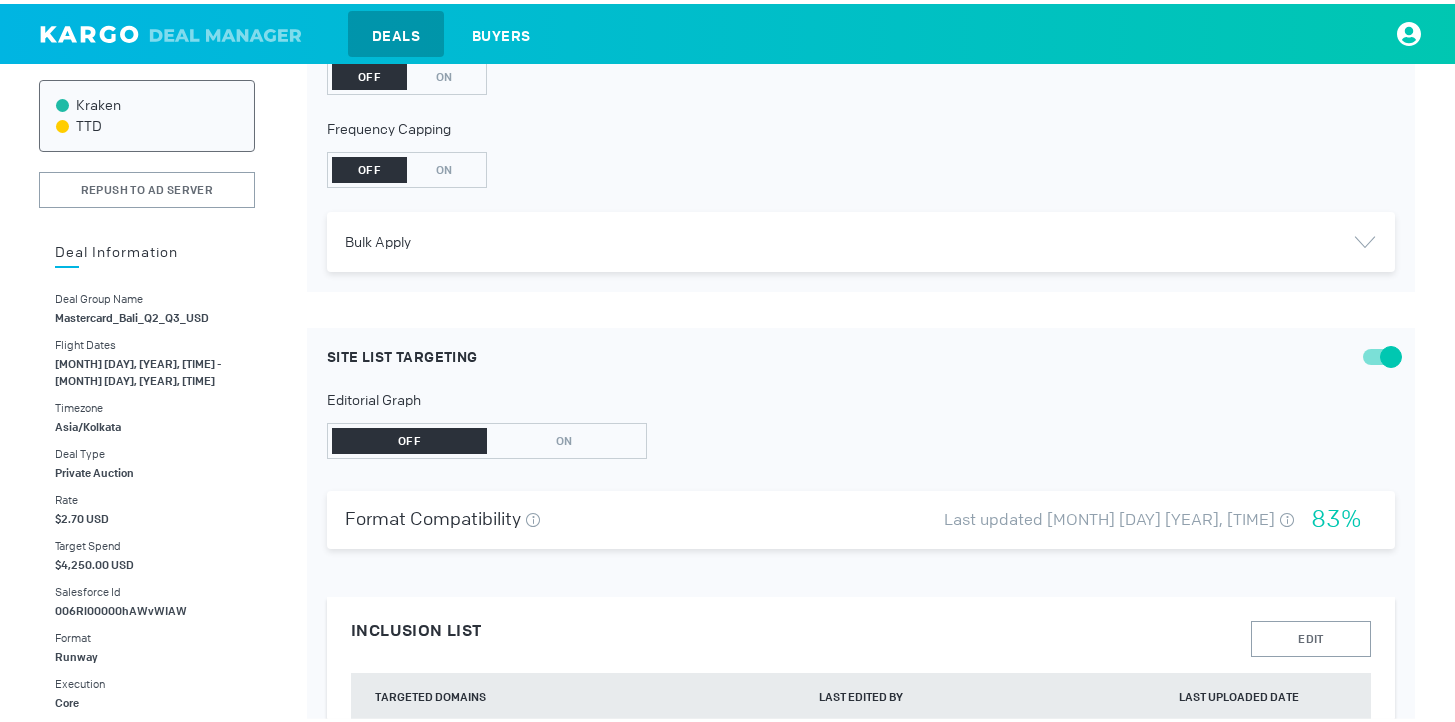 scroll, scrollTop: 335, scrollLeft: 0, axis: vertical 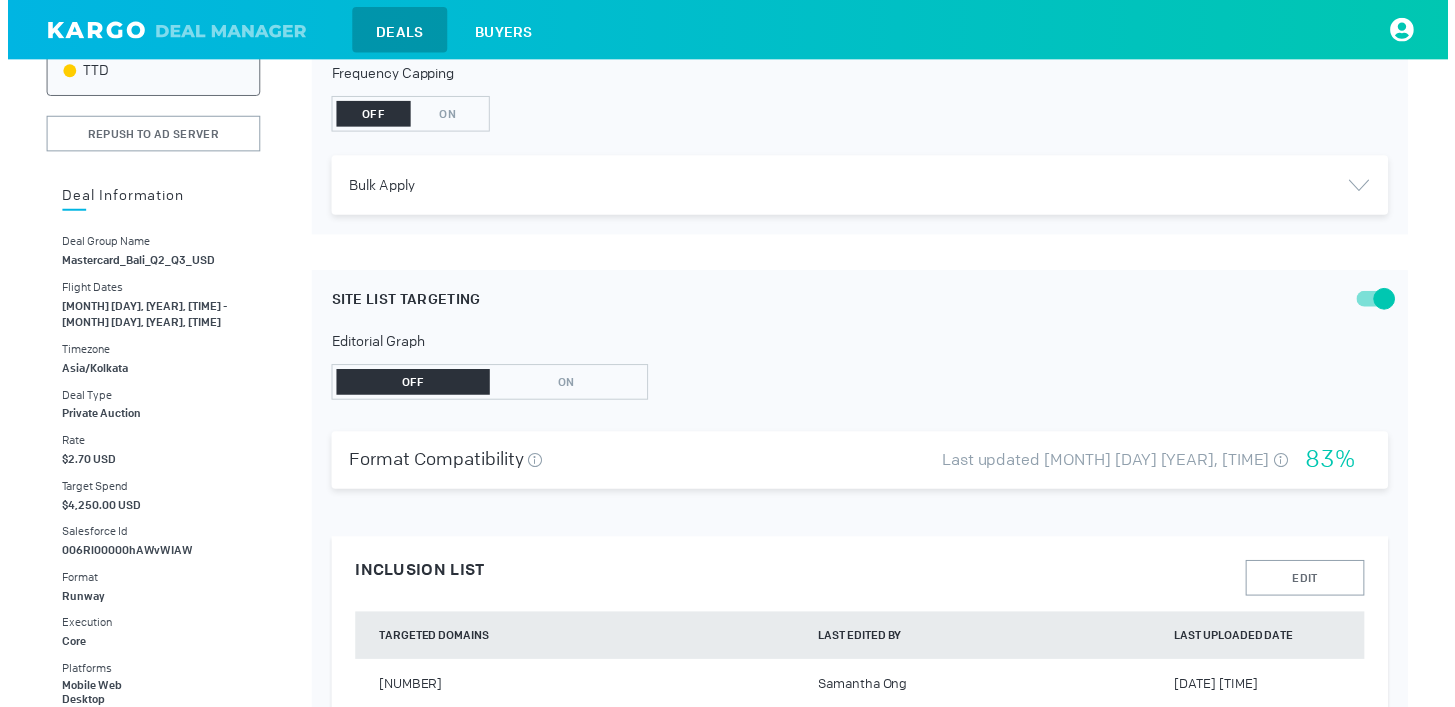 click on "Site List Targeting Editorial Graph OFF ON  Format Compatibility  Percentage of domains compatible with selected formats.  Last updated June 9th 2025, 3:49 pm  The Format Compatibility percentage will update once targeting is saved. 83% Inclusion list EDIT TARGETED DOMAINS Last Edited BY LAST UPLOADED DATE 1007 Samantha Ong 06/09/2025 3:49 PM Exclusion list ADD EXCLUSION LIST  NO EXCLUSION LIST  yes yes yes yes                          yes yes" at bounding box center (861, 650) 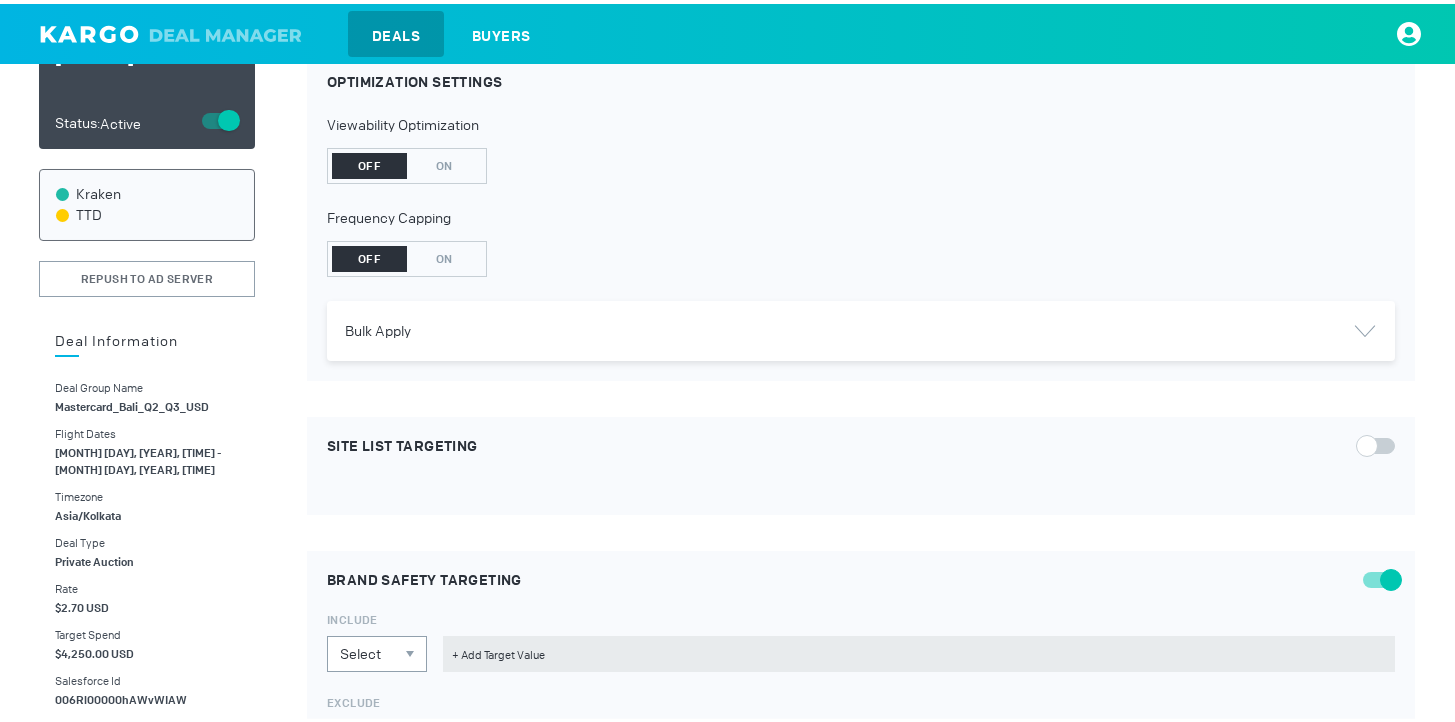 scroll, scrollTop: 0, scrollLeft: 0, axis: both 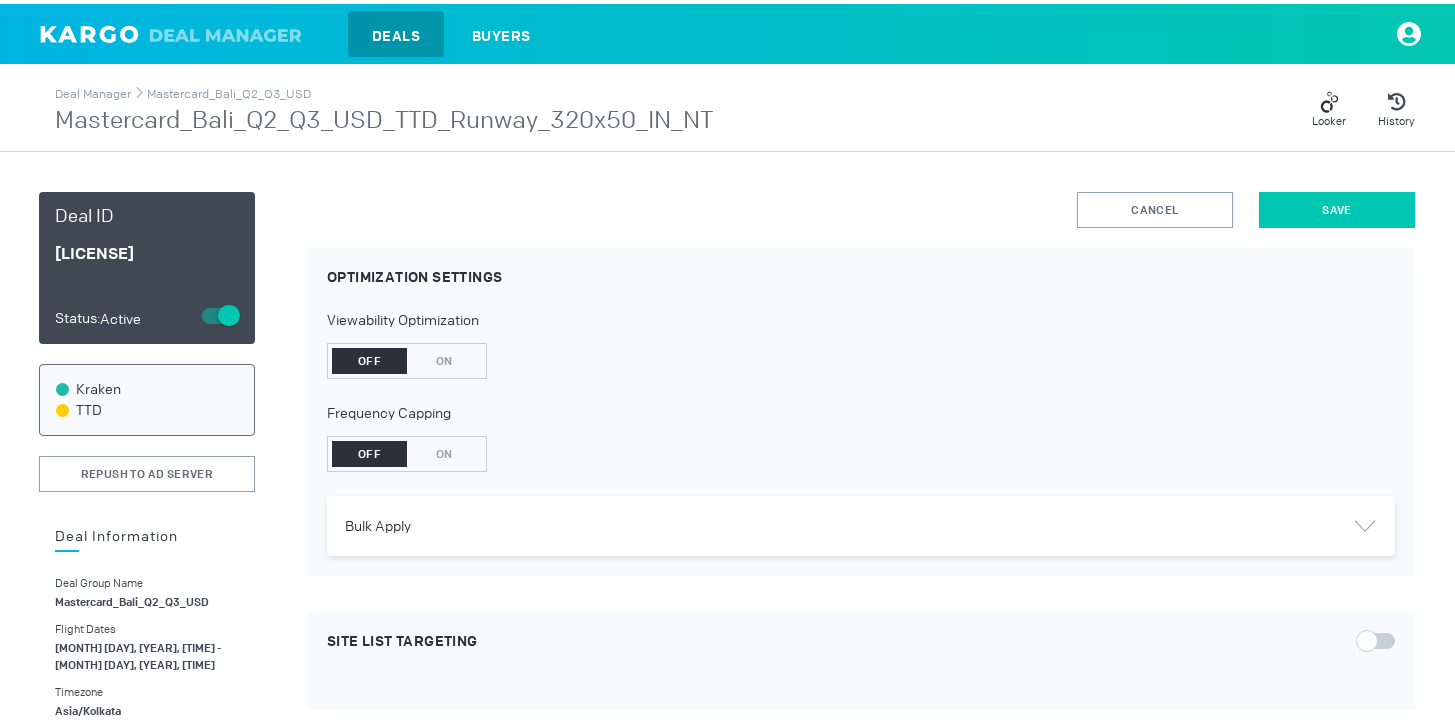 click on "Save" at bounding box center [1337, 206] 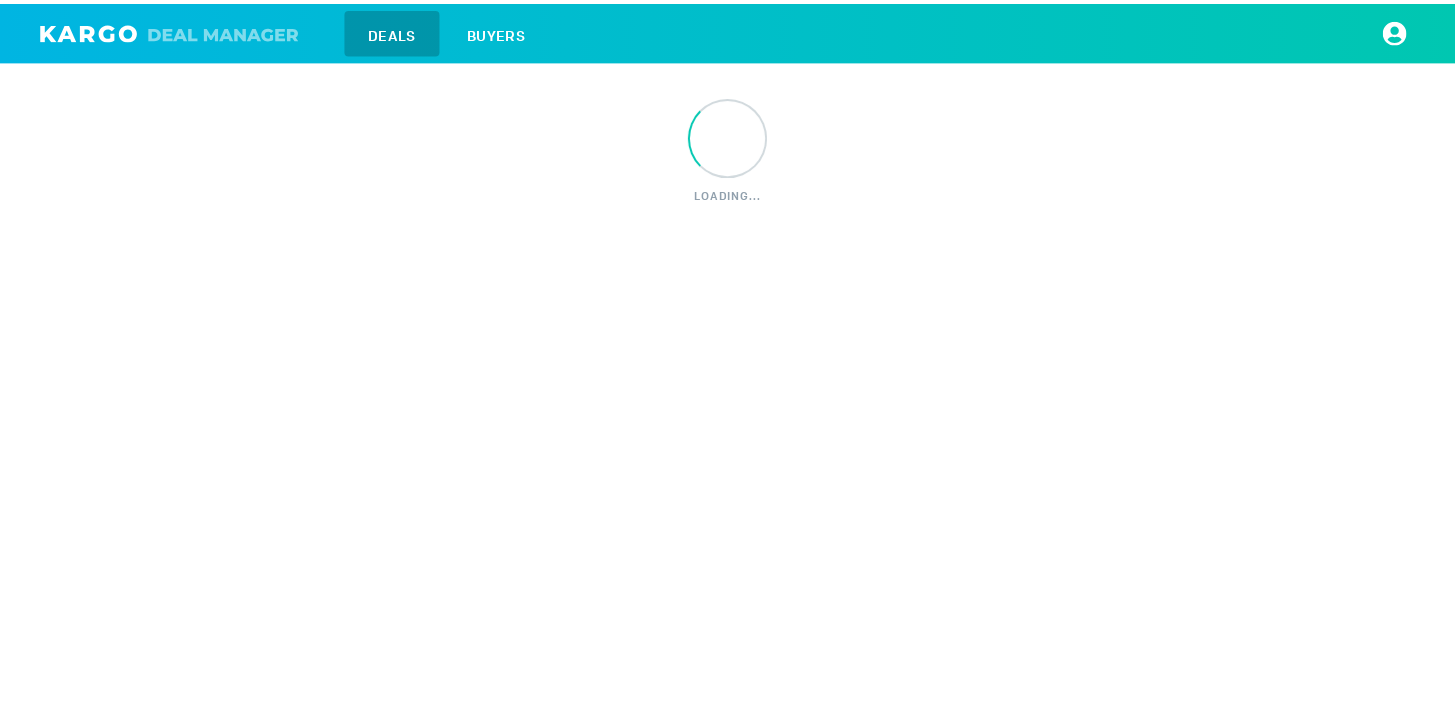 scroll, scrollTop: 0, scrollLeft: 0, axis: both 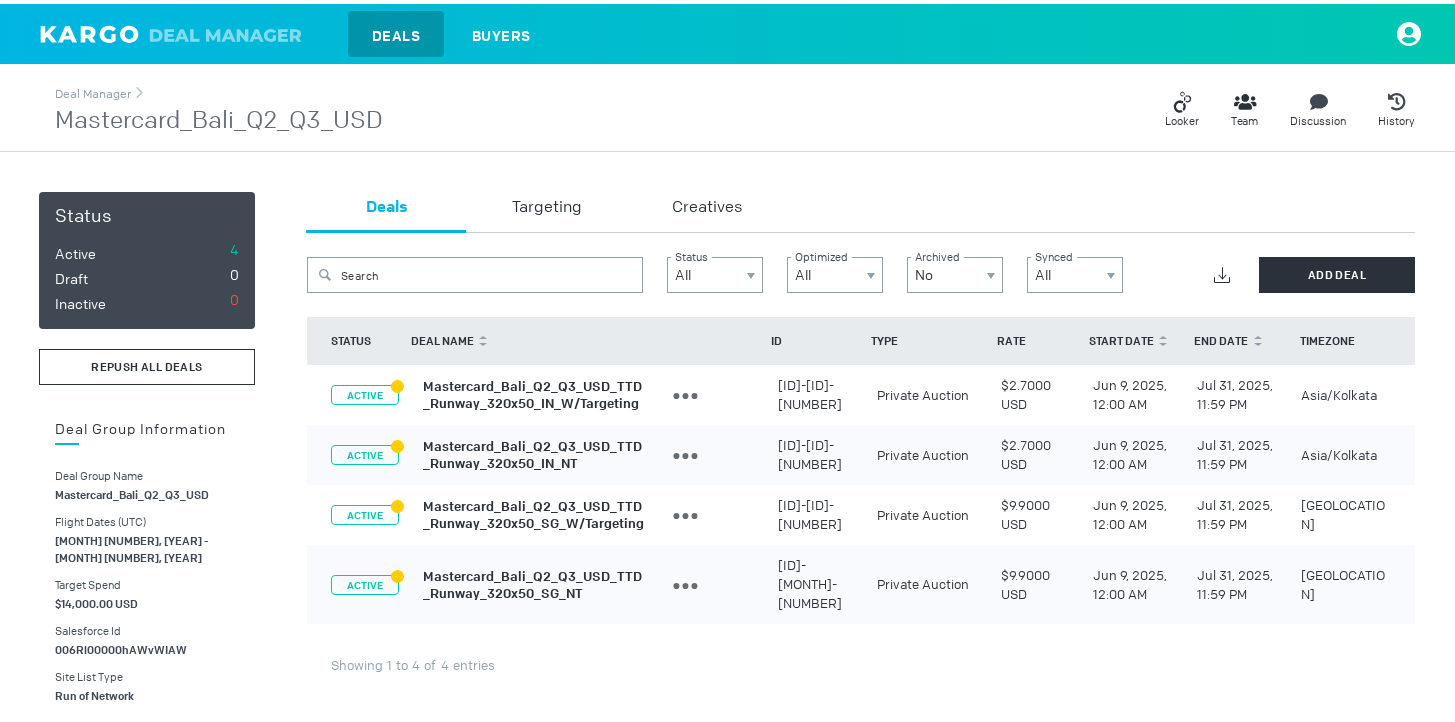click on "REPUSH ALL DEALS" at bounding box center (146, 363) 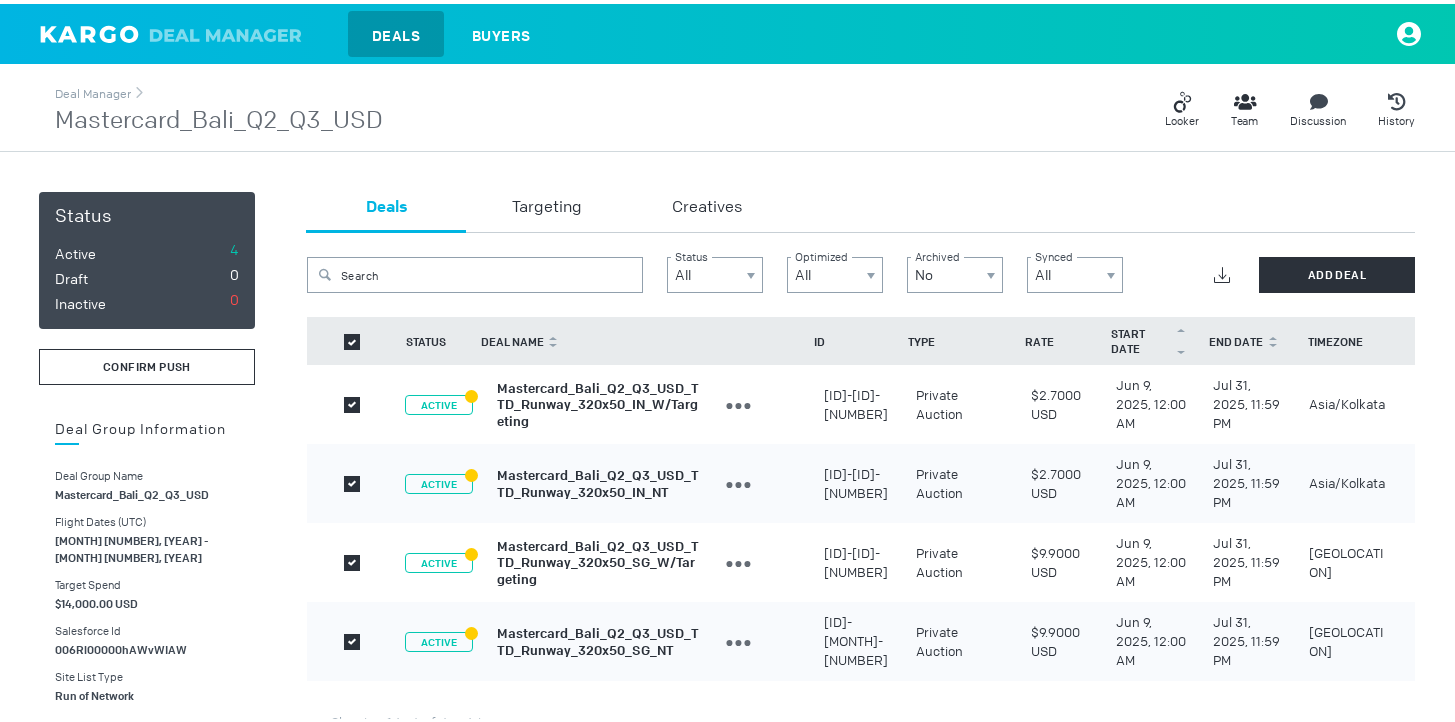 click on "confirm push" at bounding box center [147, 363] 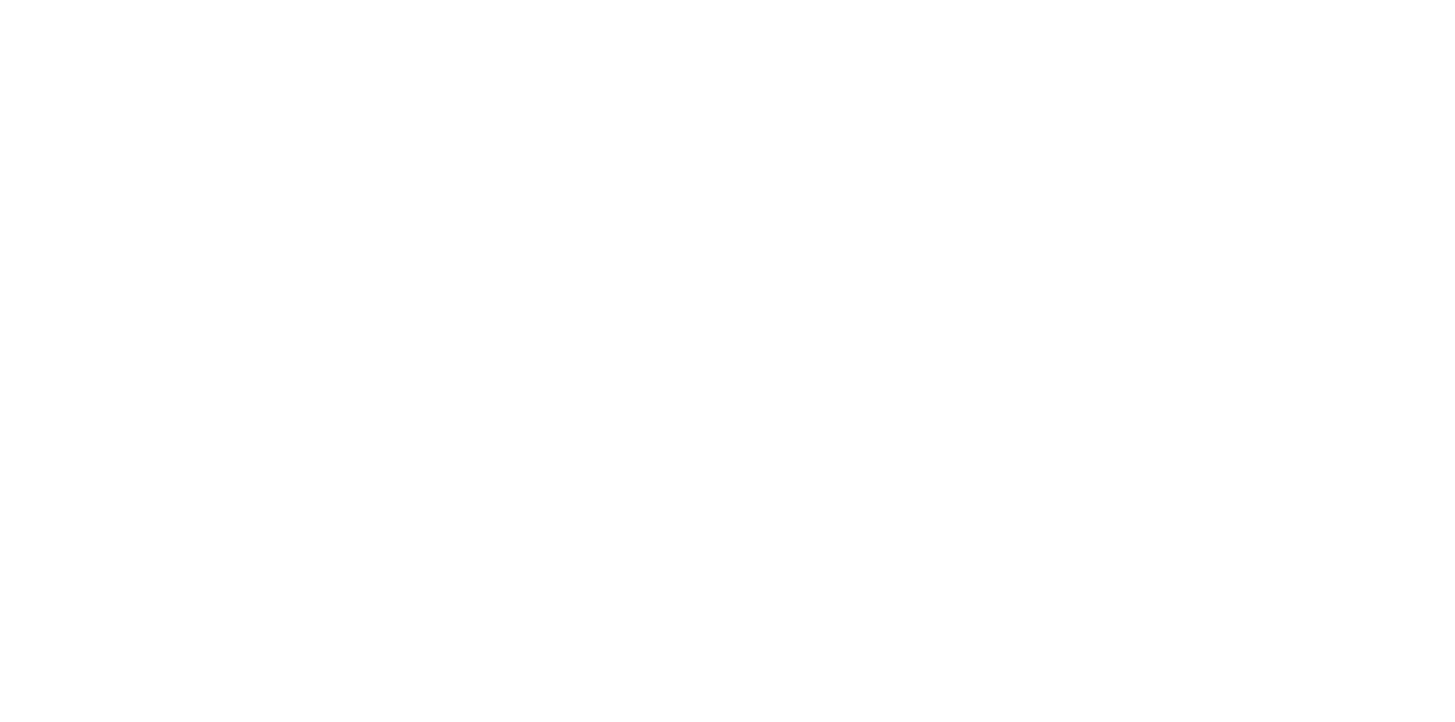 scroll, scrollTop: 0, scrollLeft: 0, axis: both 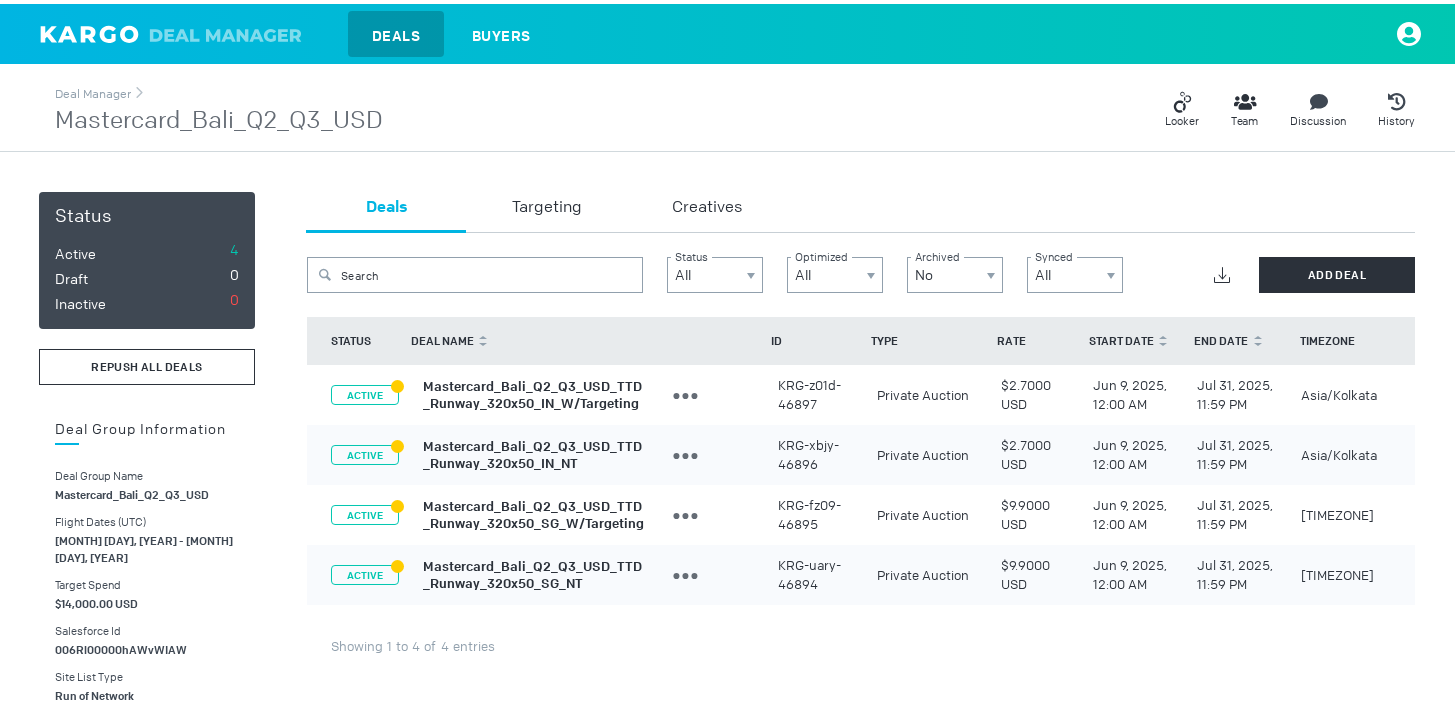 click on "REPUSH ALL DEALS" at bounding box center [146, 363] 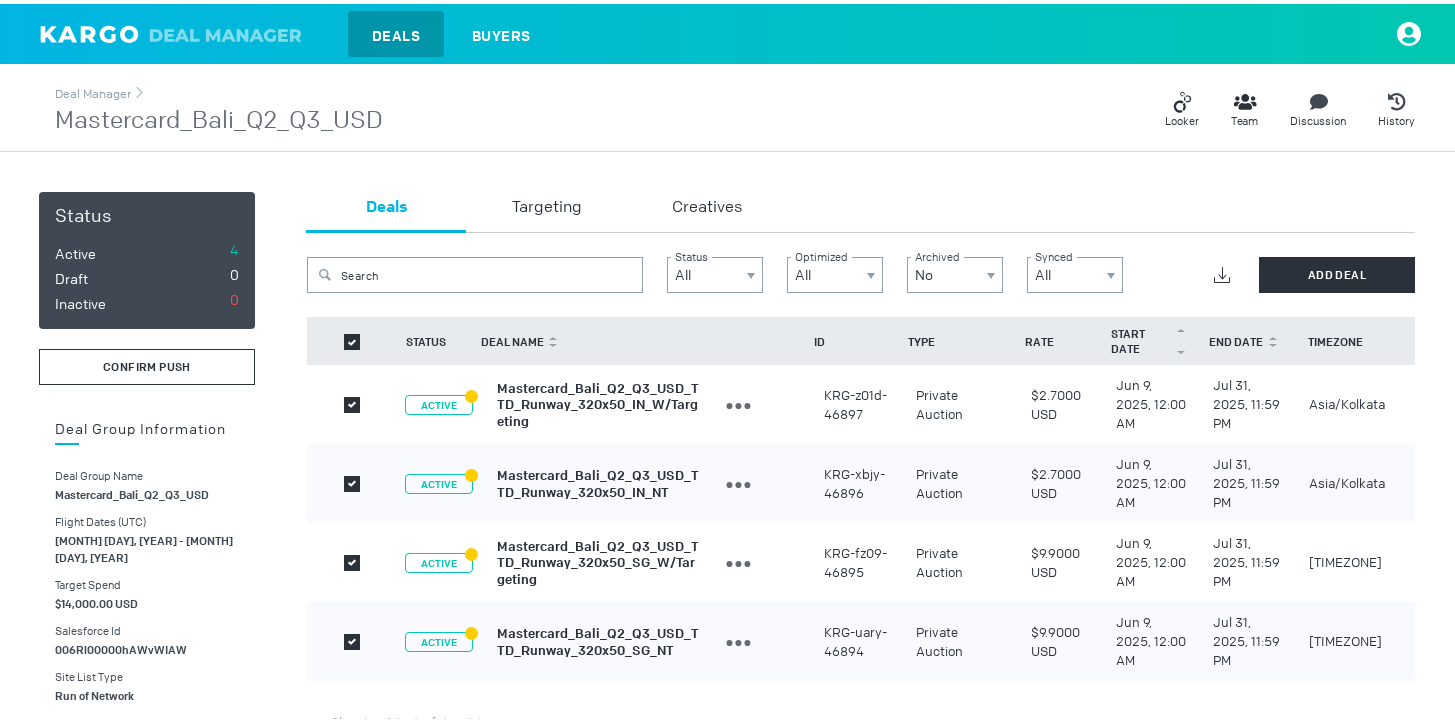 click on "confirm push" at bounding box center (147, 363) 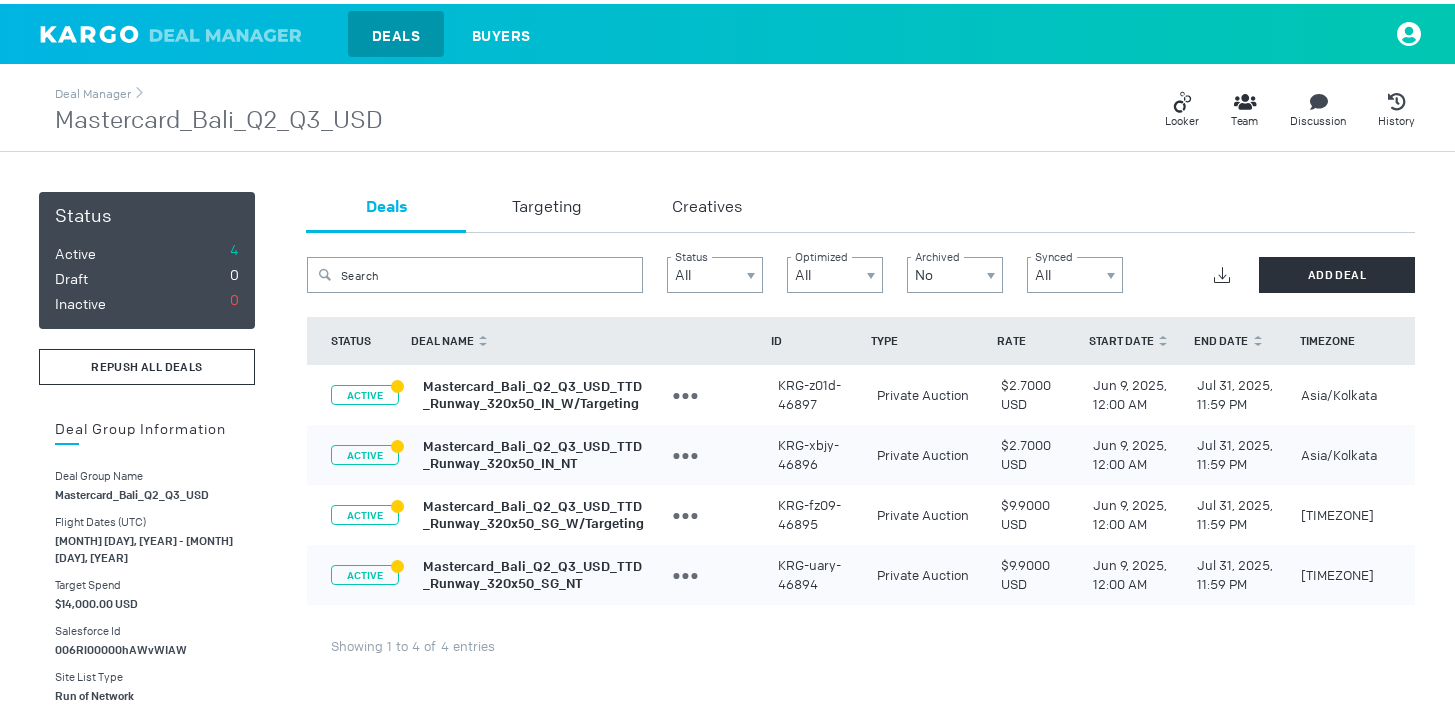 click on "Mastercard_Bali_Q2_Q3_USD_TTD_Runway_320x50_IN_W/Targeting" at bounding box center [532, 391] 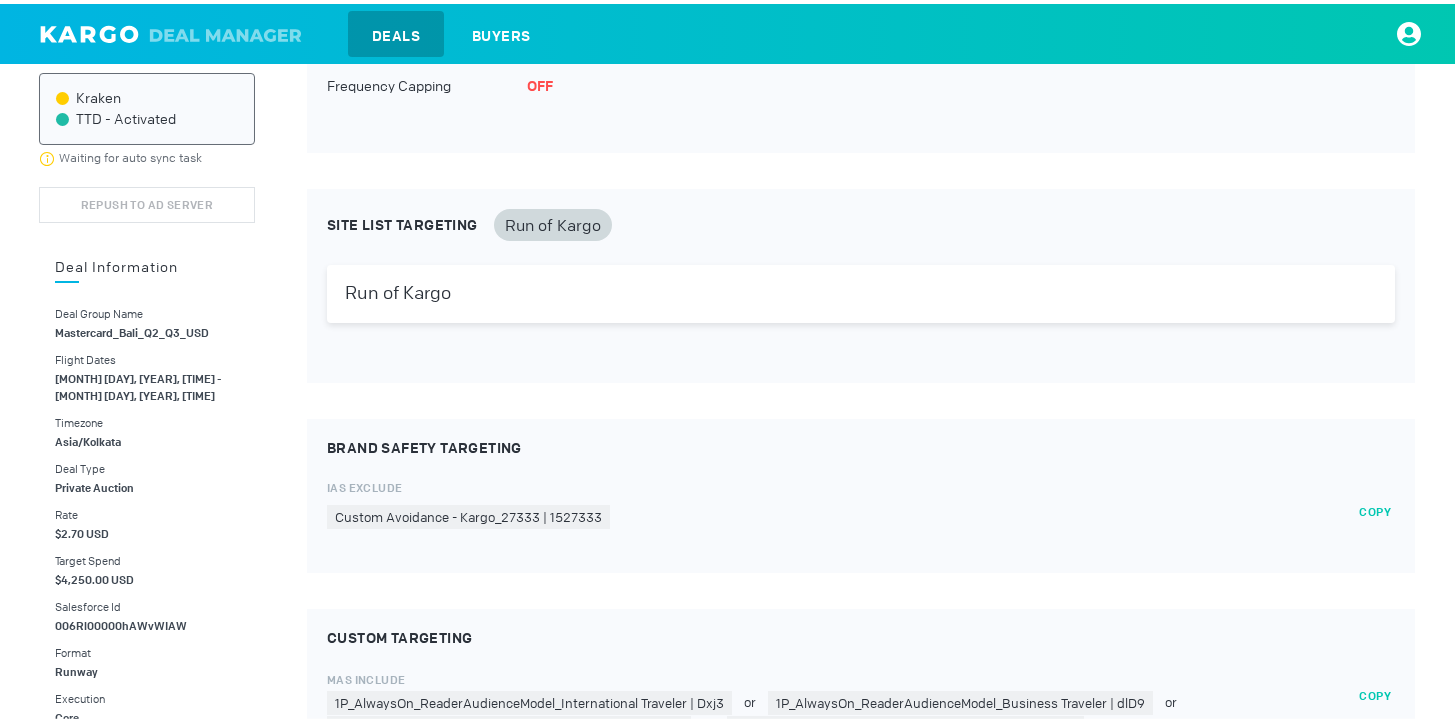scroll, scrollTop: 0, scrollLeft: 0, axis: both 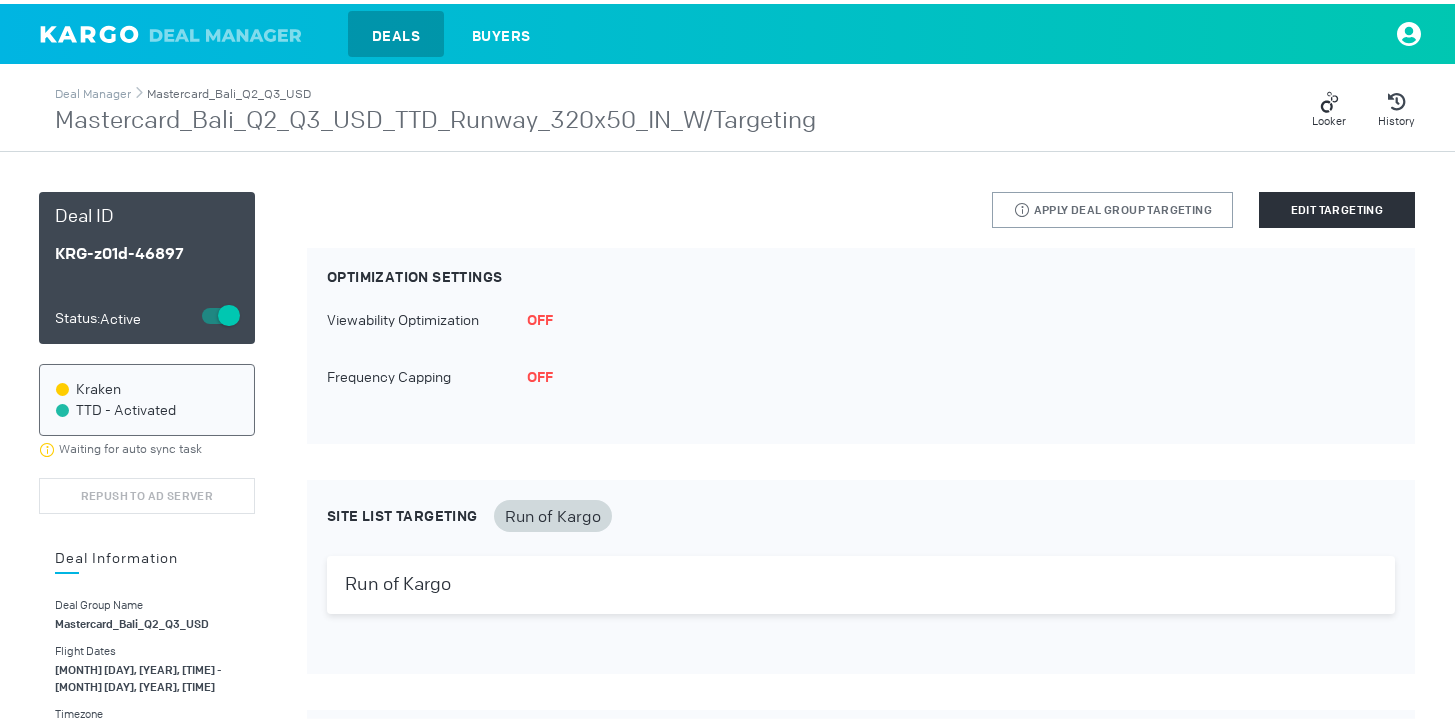click on "Mastercard_Bali_Q2_Q3_USD" at bounding box center [229, 90] 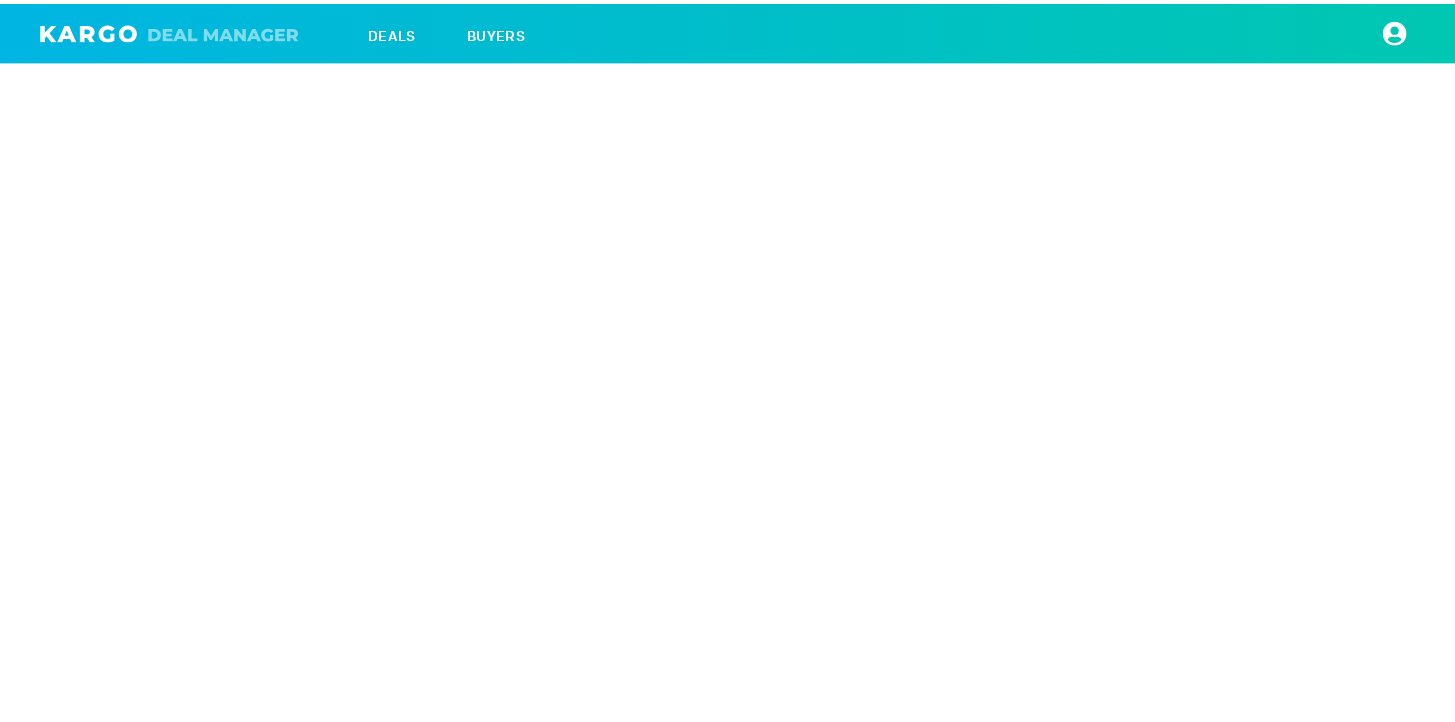 scroll, scrollTop: 0, scrollLeft: 0, axis: both 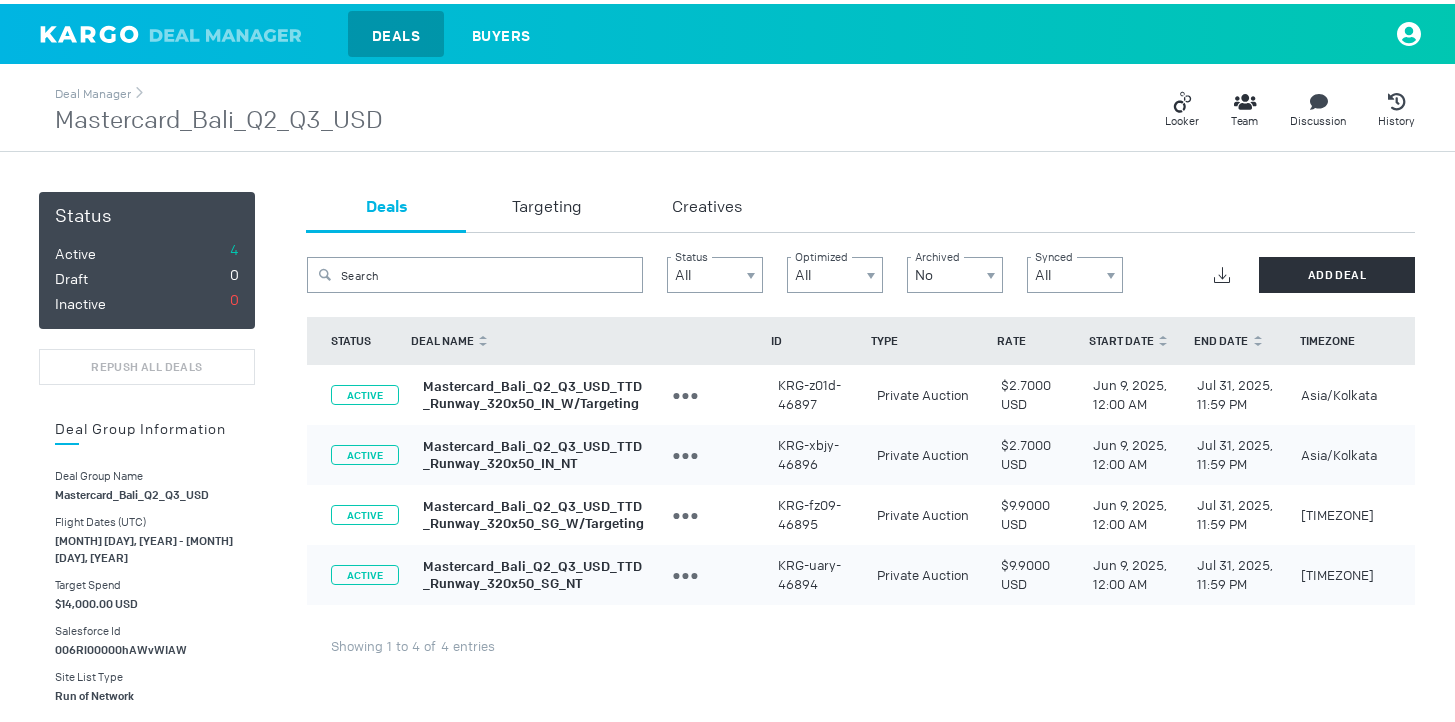 click on "Mastercard_Bali_Q2_Q3_USD_TTD_Runway_320x50_IN_W/Targeting" at bounding box center (532, 391) 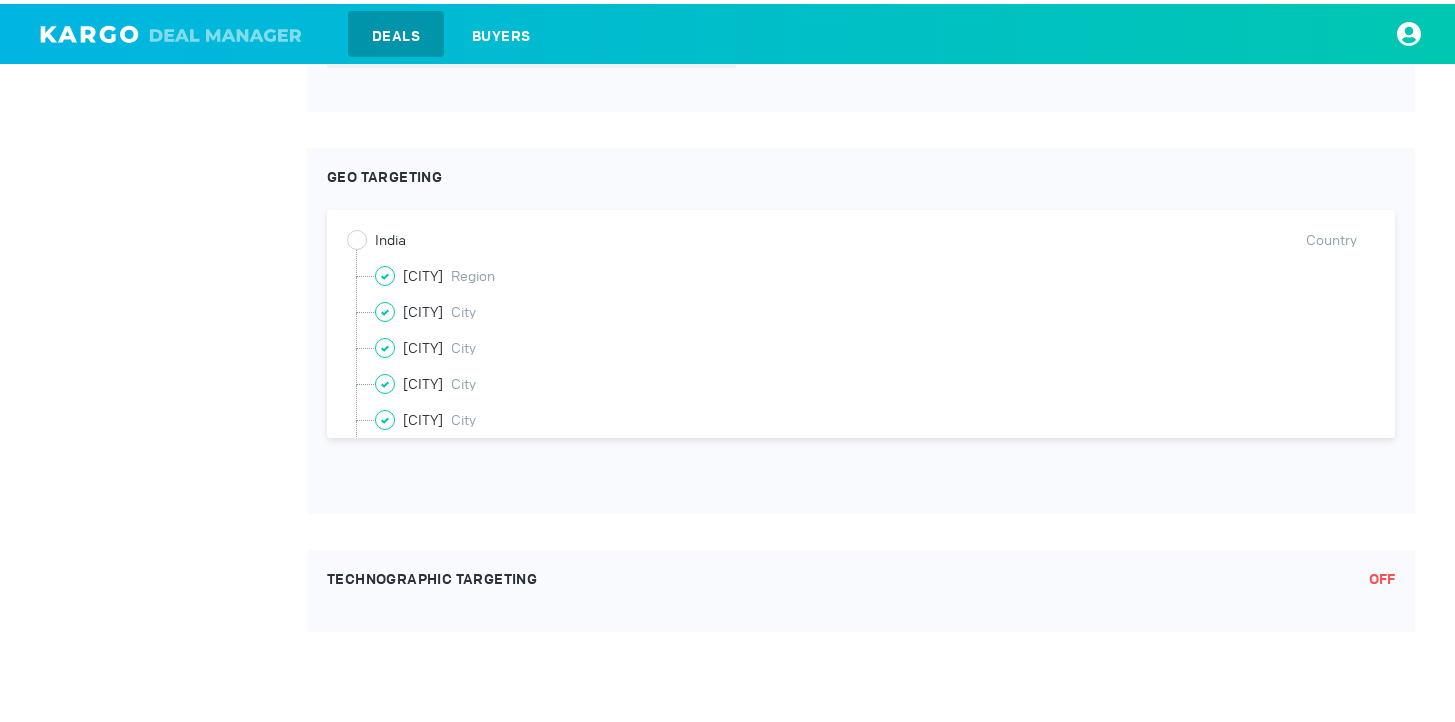 scroll, scrollTop: 1724, scrollLeft: 0, axis: vertical 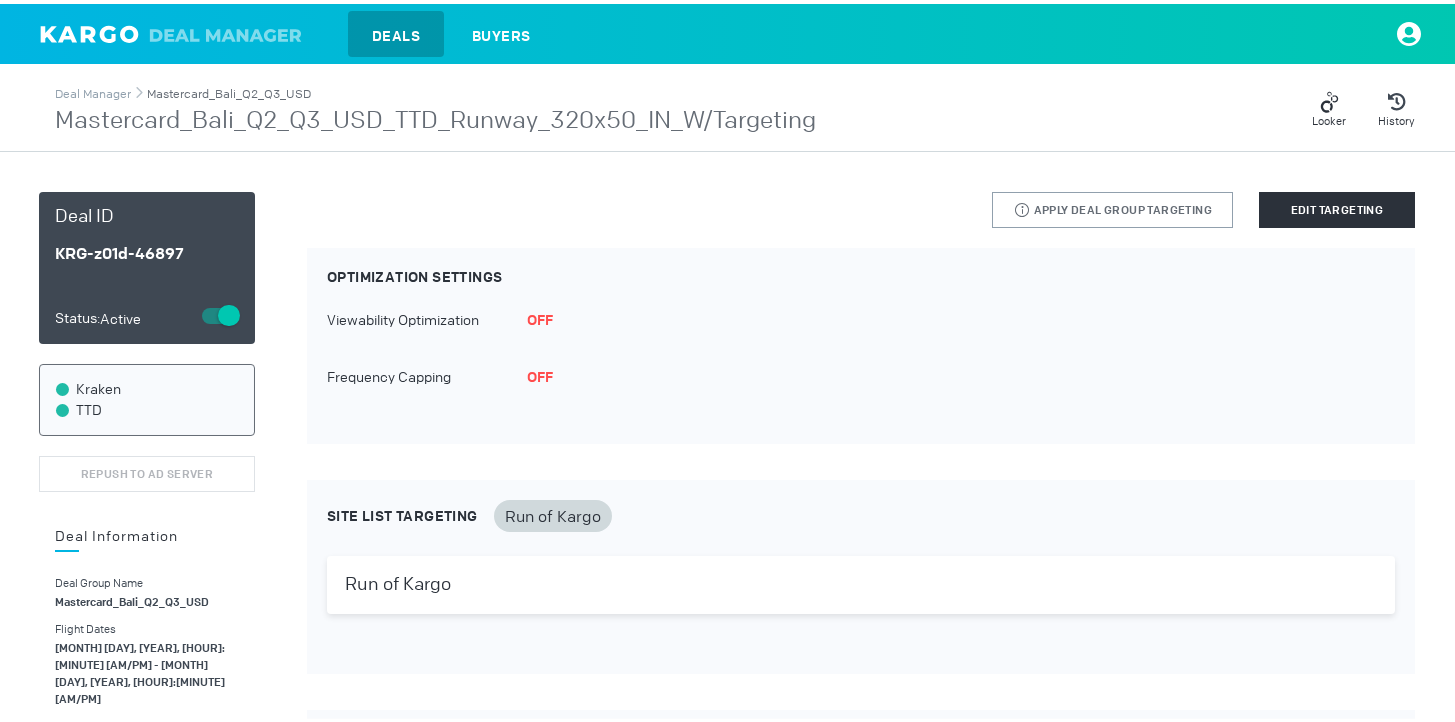 click on "Mastercard_Bali_Q2_Q3_USD" at bounding box center [229, 90] 